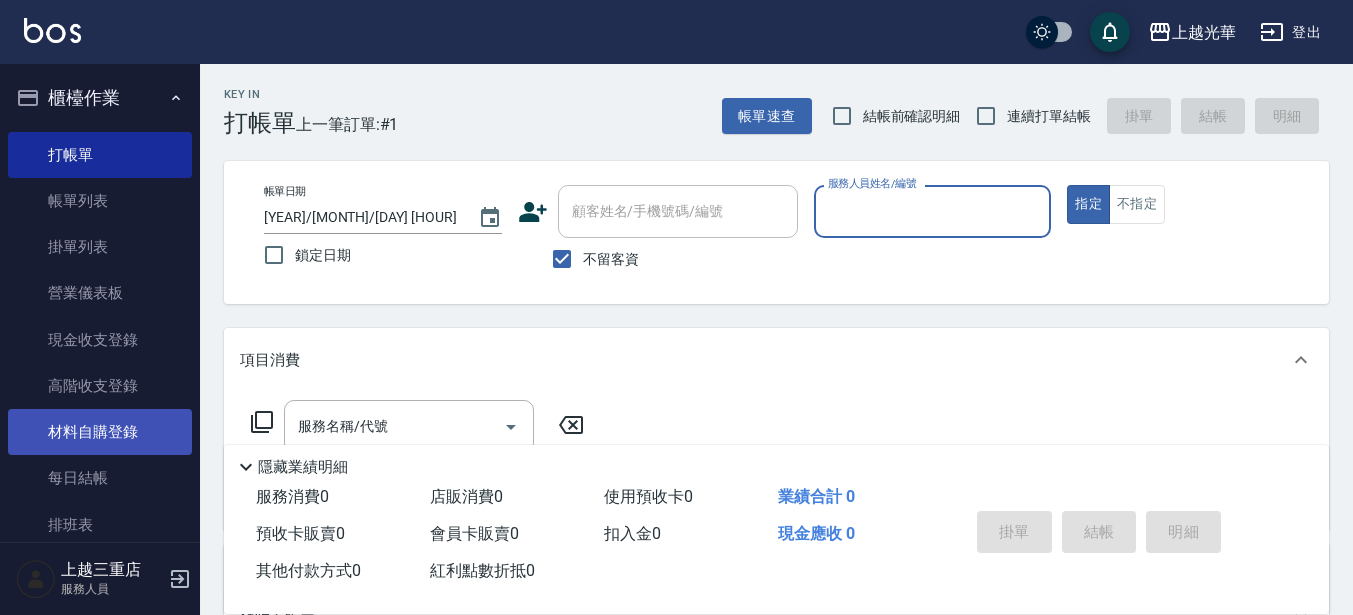 scroll, scrollTop: 0, scrollLeft: 0, axis: both 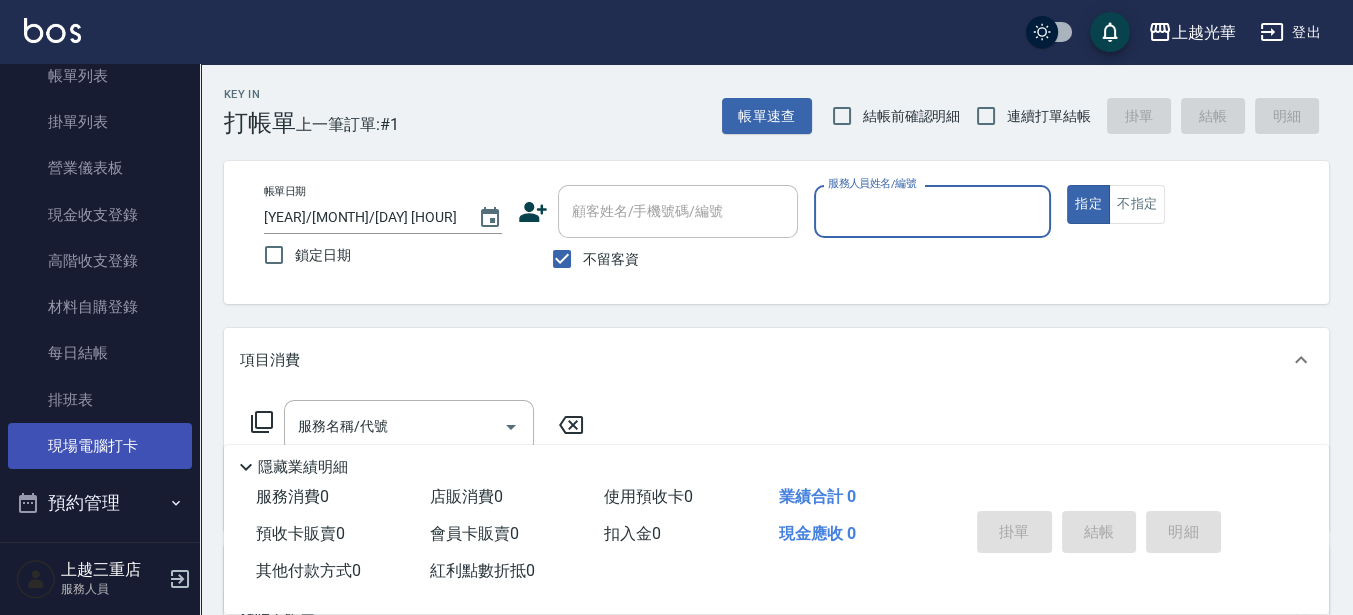 click on "現場電腦打卡" at bounding box center (100, 446) 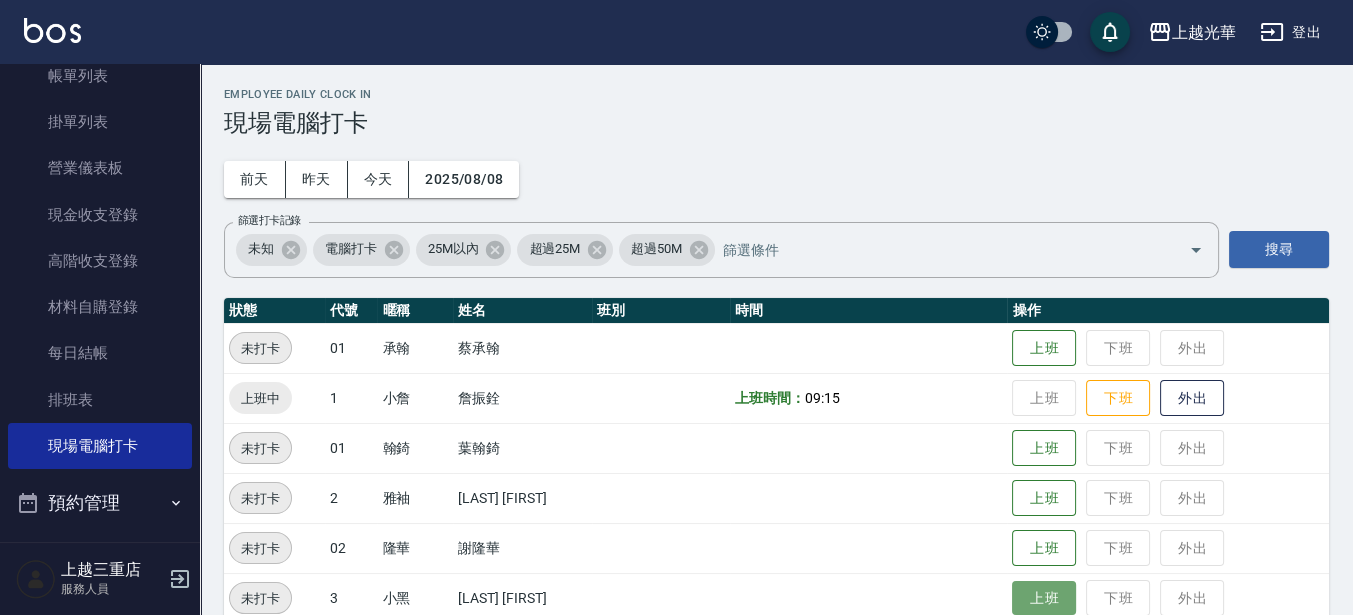 click on "上班" at bounding box center (1044, 598) 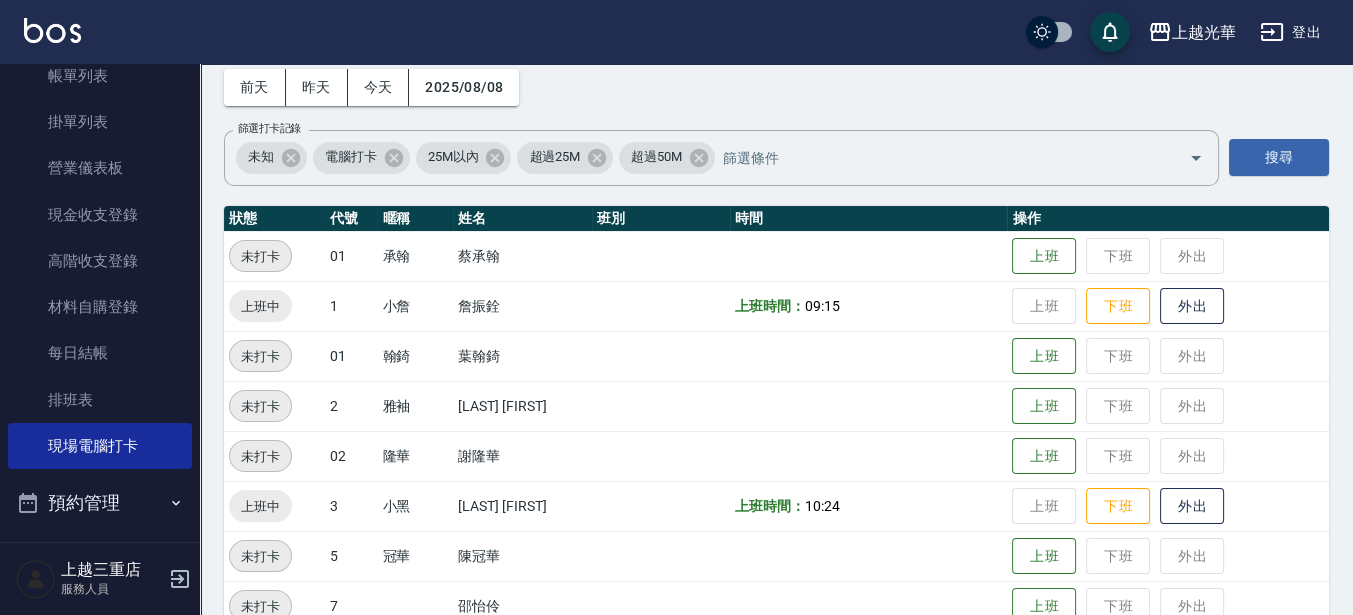 scroll, scrollTop: 250, scrollLeft: 0, axis: vertical 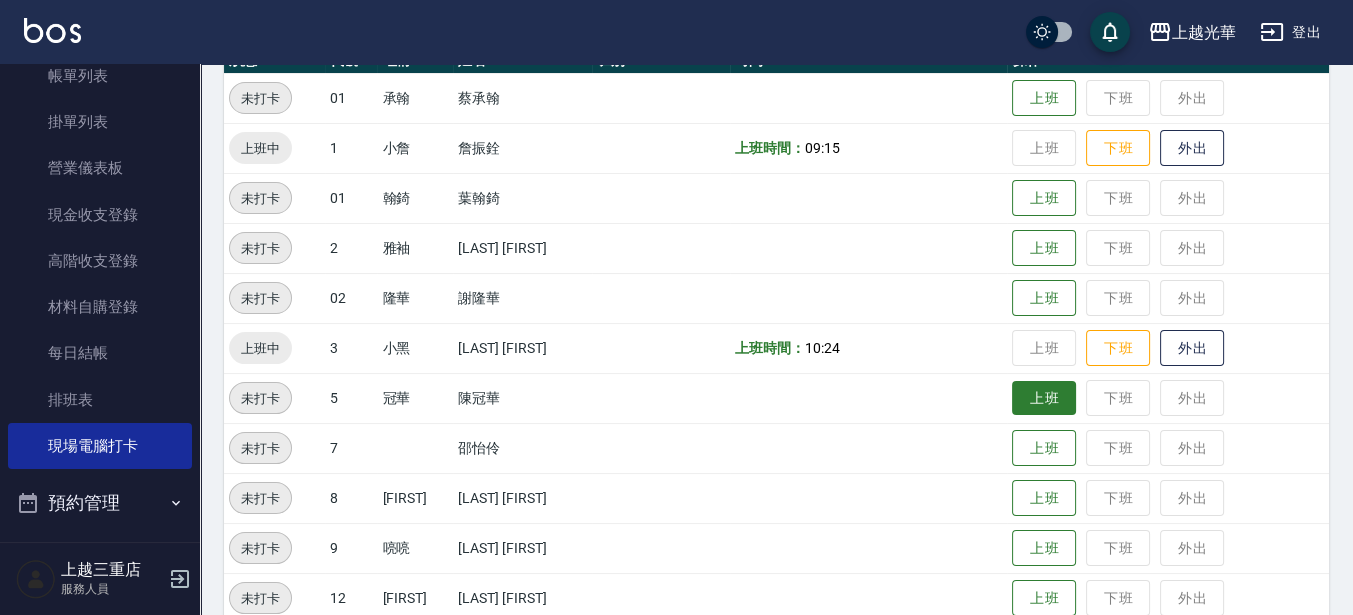 click on "上班" at bounding box center [1044, 398] 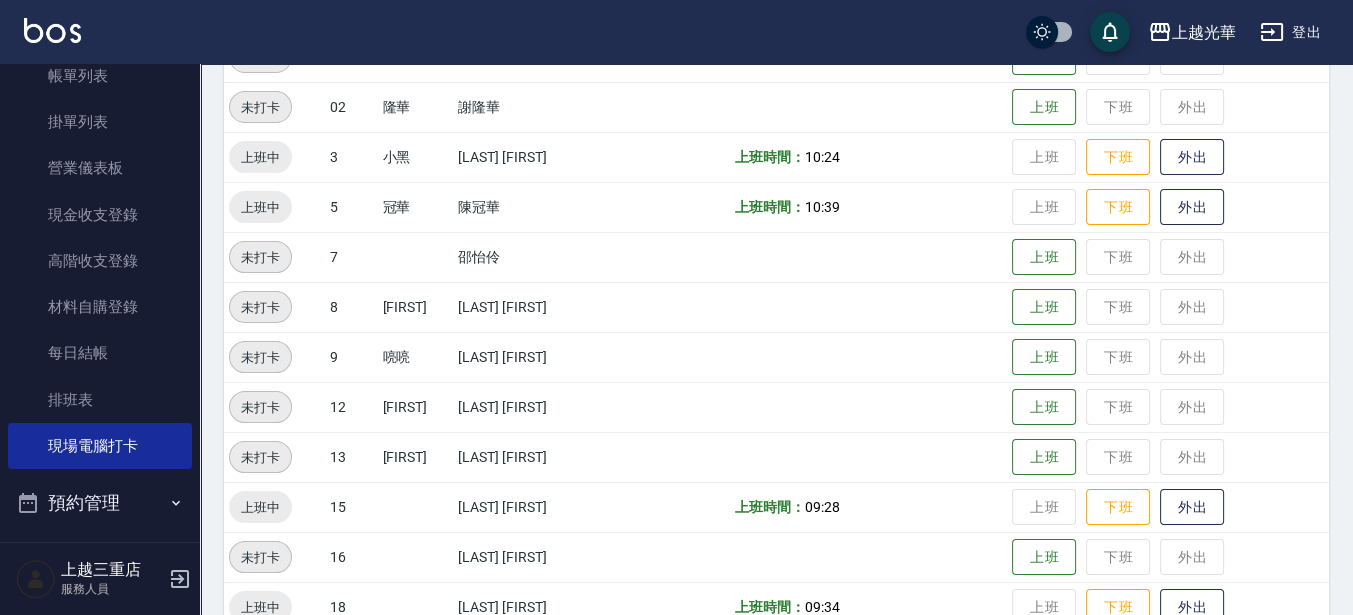 scroll, scrollTop: 375, scrollLeft: 0, axis: vertical 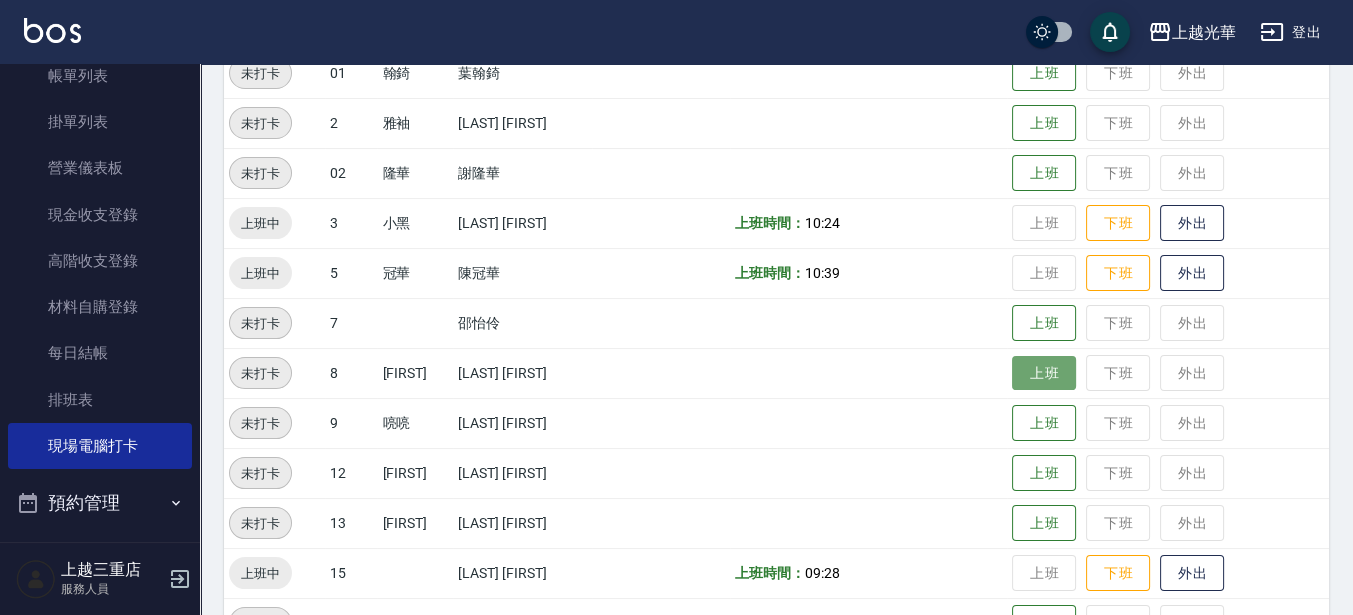 click on "上班" at bounding box center [1044, 373] 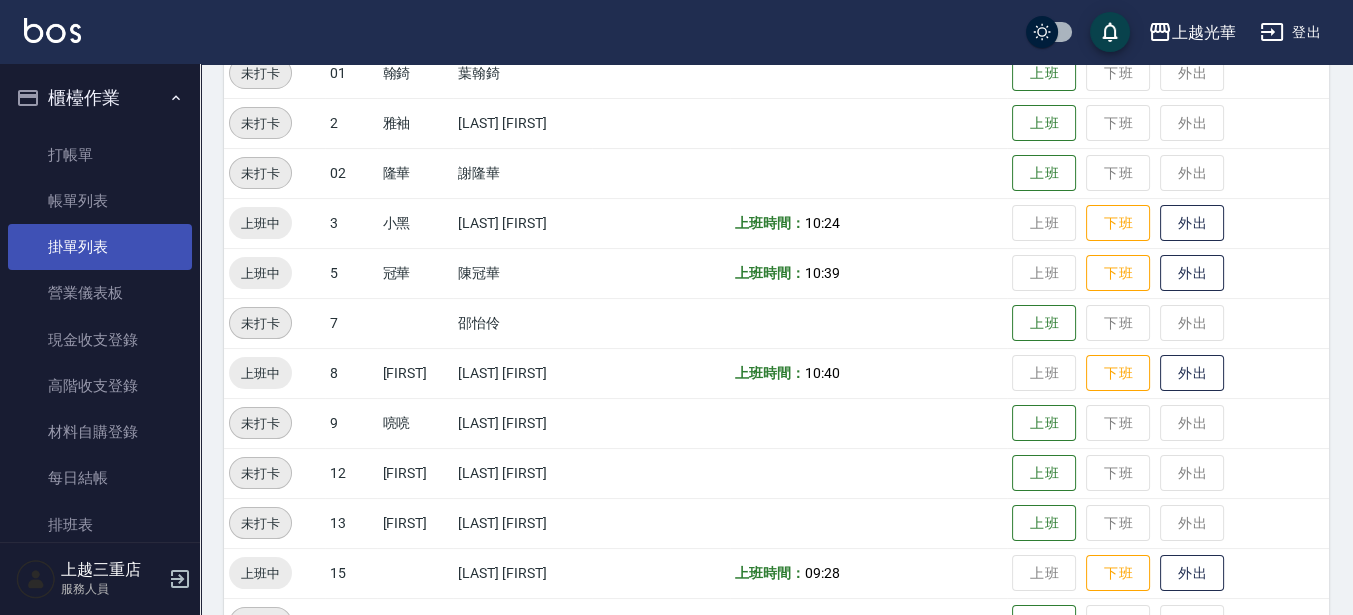 scroll, scrollTop: 750, scrollLeft: 0, axis: vertical 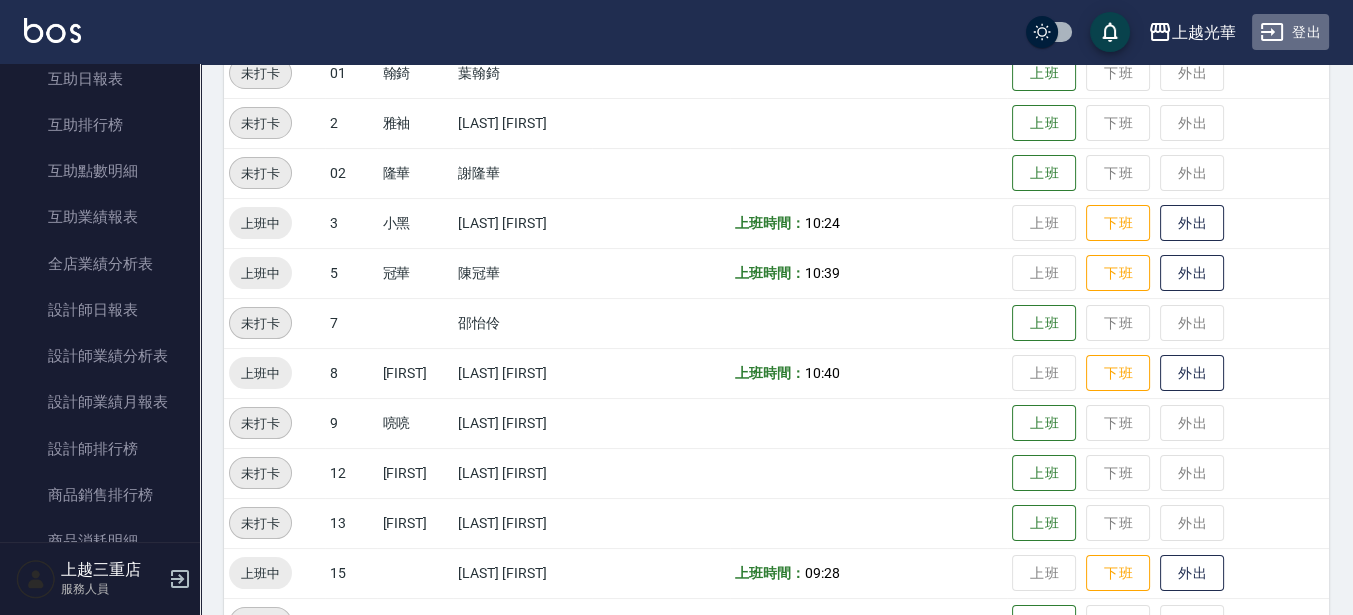 click on "登出" at bounding box center (1290, 32) 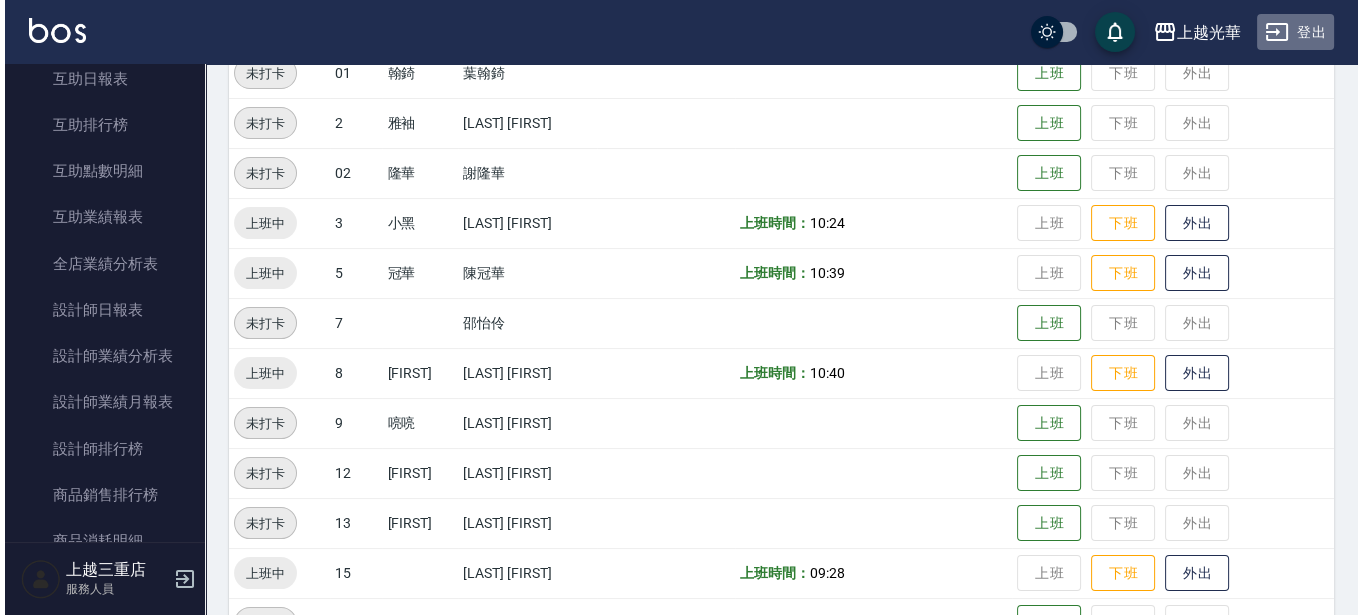 scroll, scrollTop: 0, scrollLeft: 0, axis: both 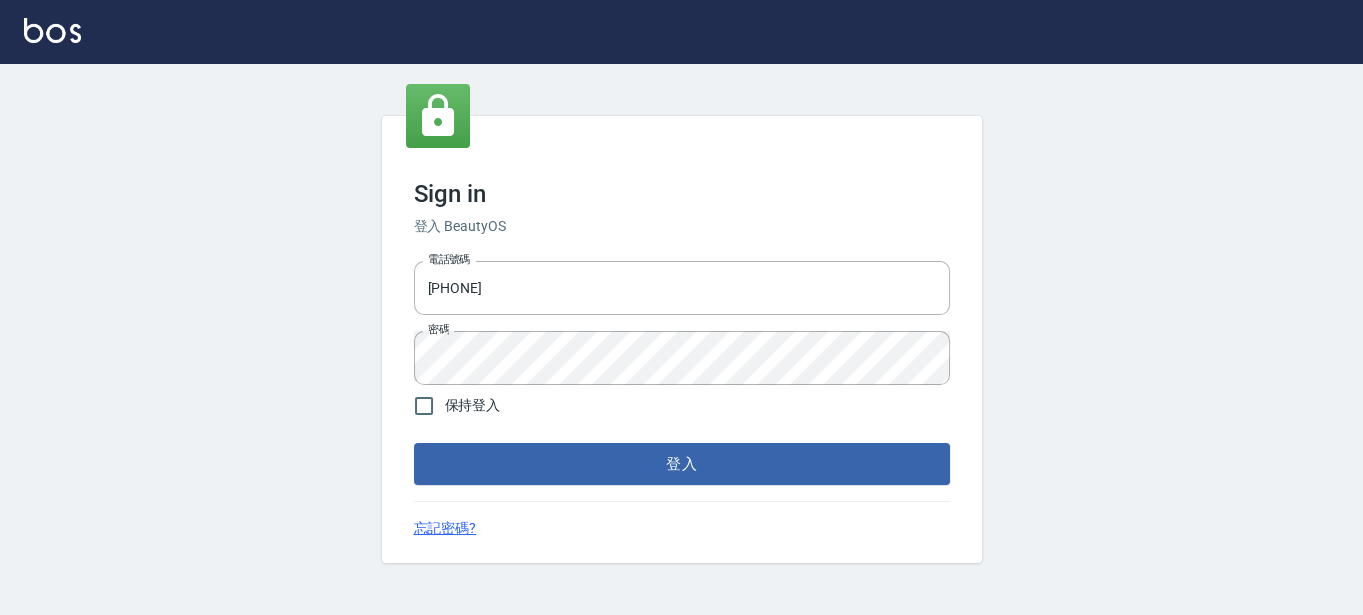 drag, startPoint x: 0, startPoint y: 0, endPoint x: 0, endPoint y: 262, distance: 262 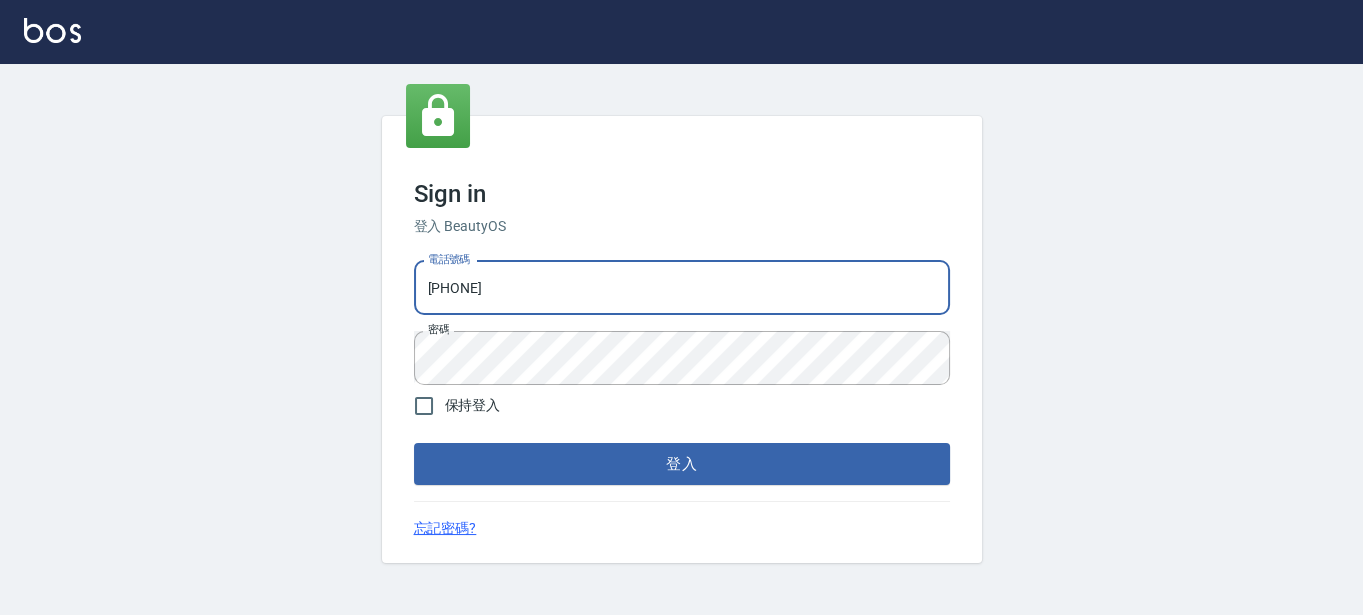 type on "0955332100" 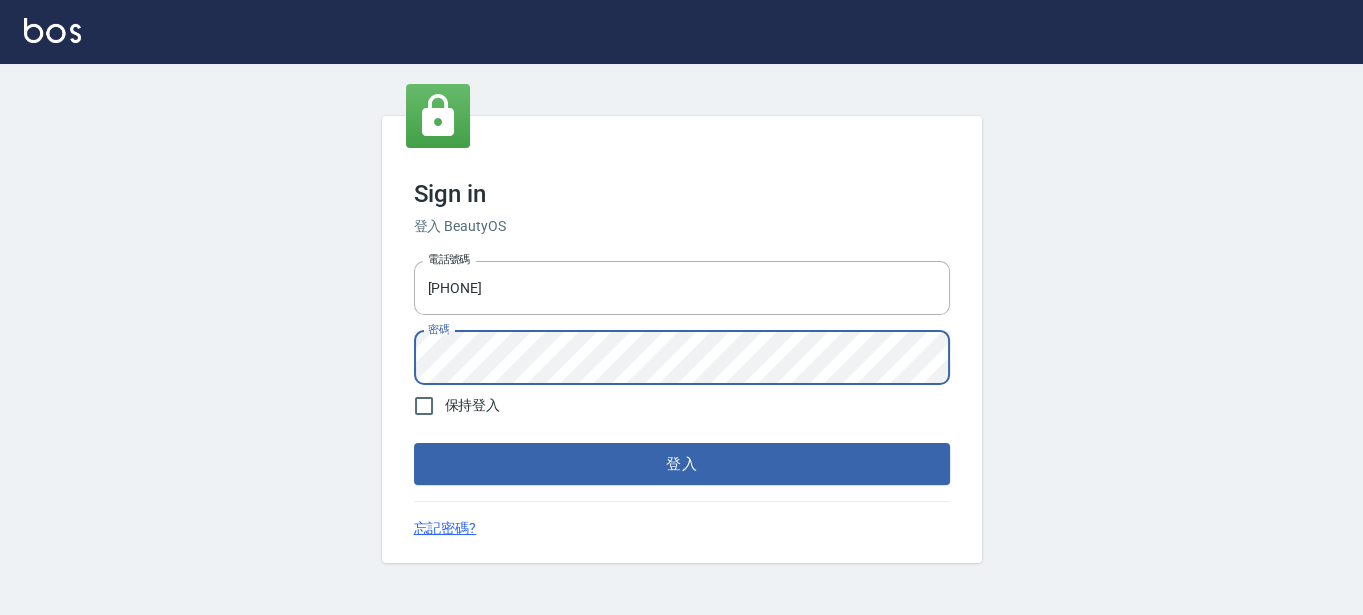 click on "登入" at bounding box center (682, 464) 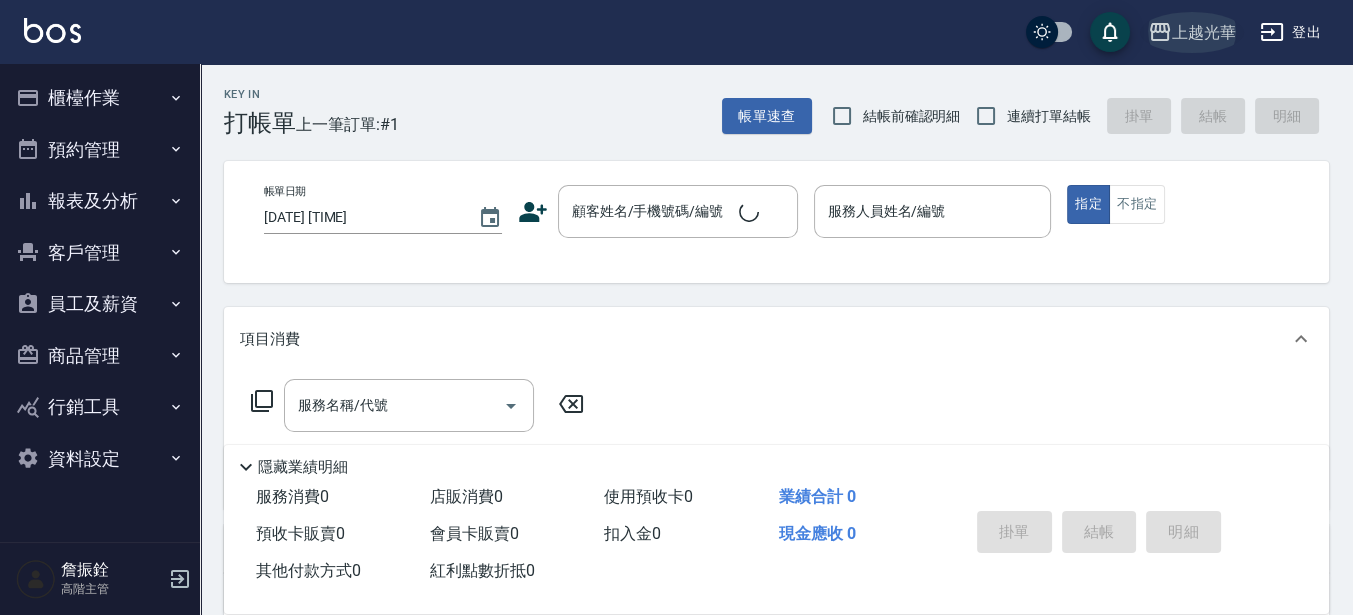 click on "上越光華" at bounding box center (1204, 32) 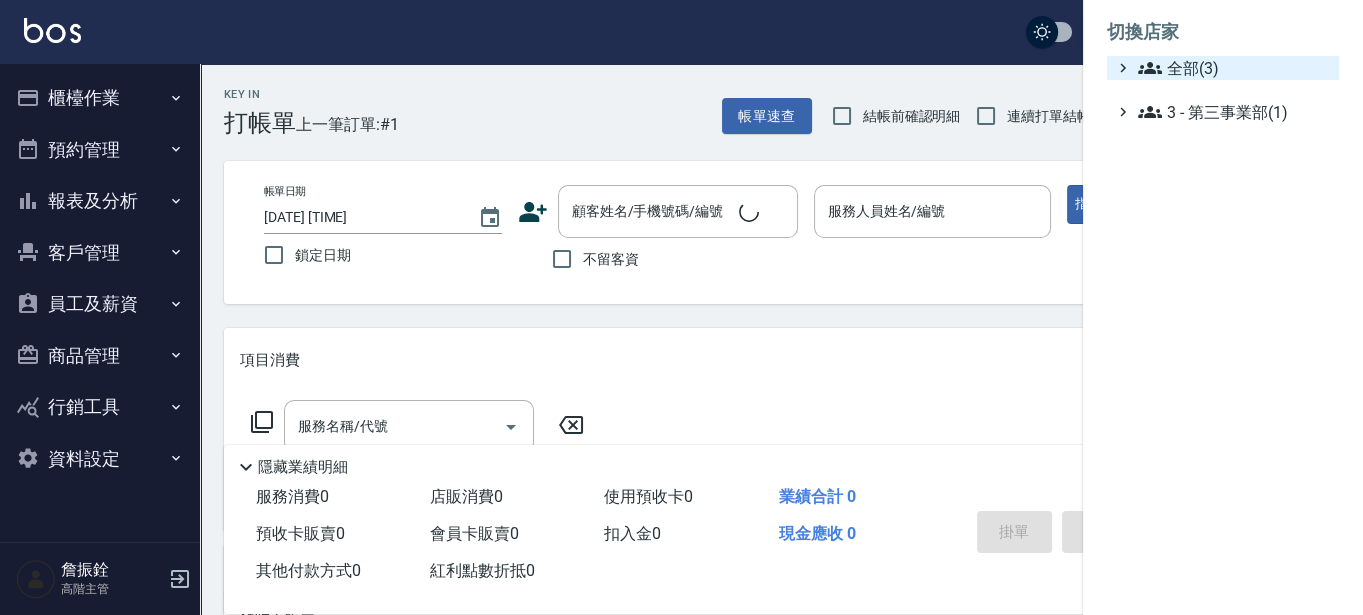 click on "全部(3)" at bounding box center (1234, 68) 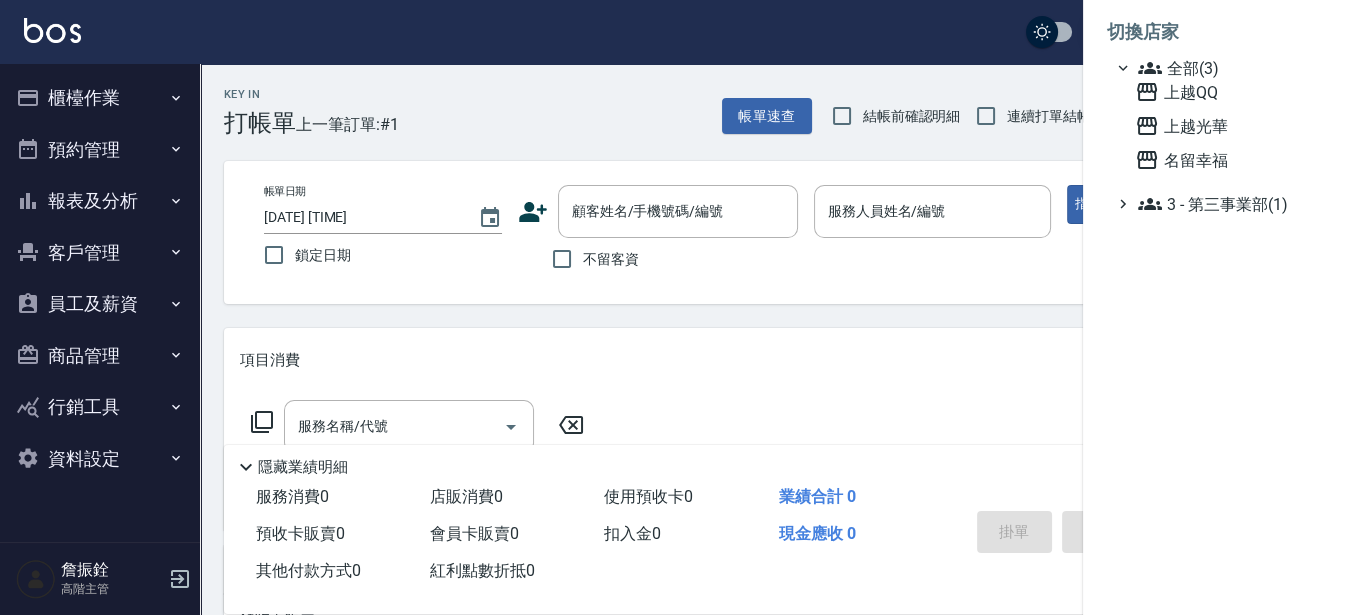 click on "上越QQ 上越光華 名留幸福" at bounding box center (1233, 126) 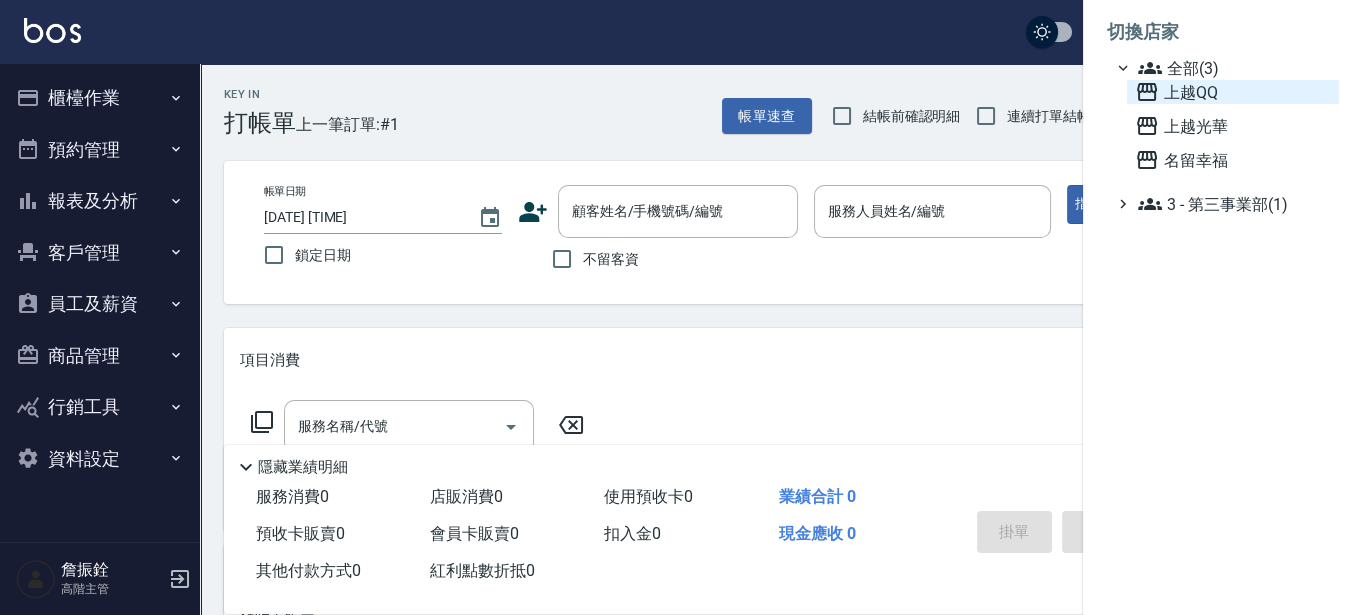 click on "上越QQ" at bounding box center [1233, 92] 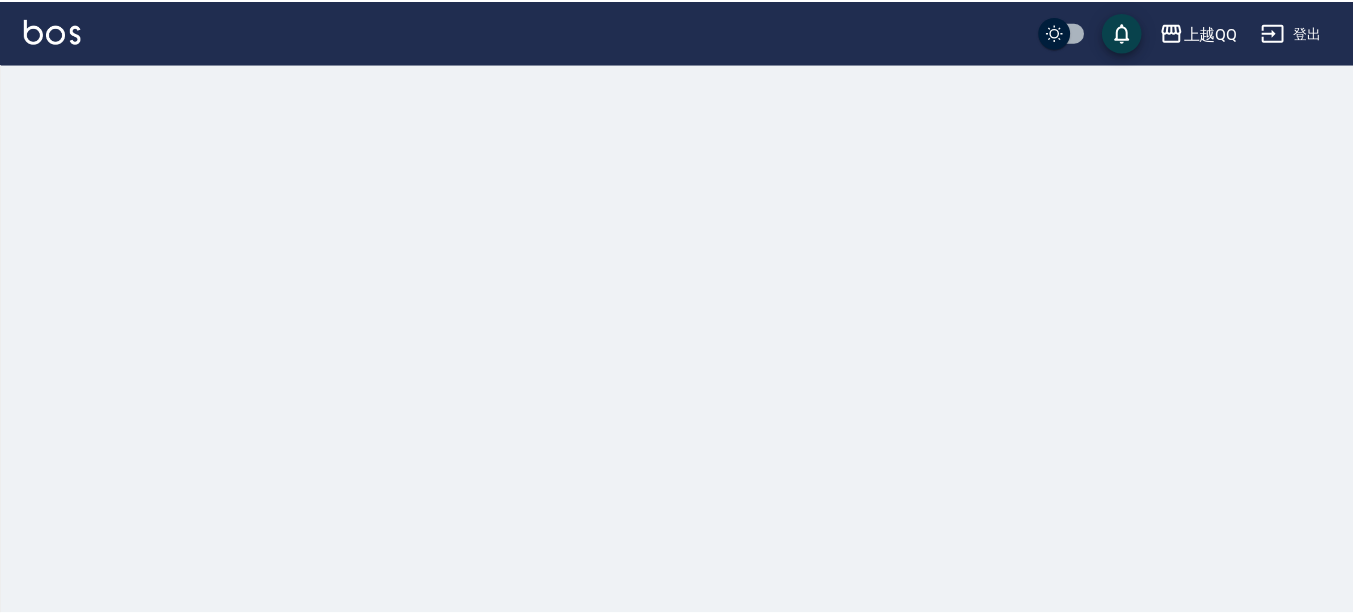 scroll, scrollTop: 0, scrollLeft: 0, axis: both 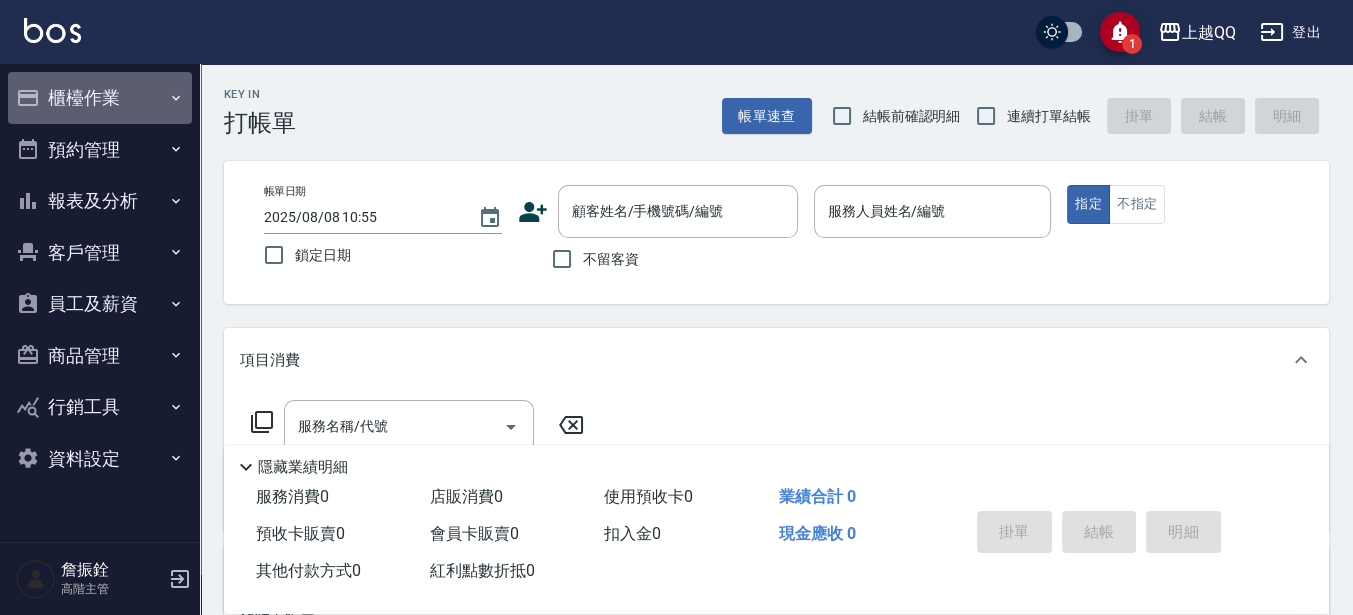 click on "櫃檯作業" at bounding box center [100, 98] 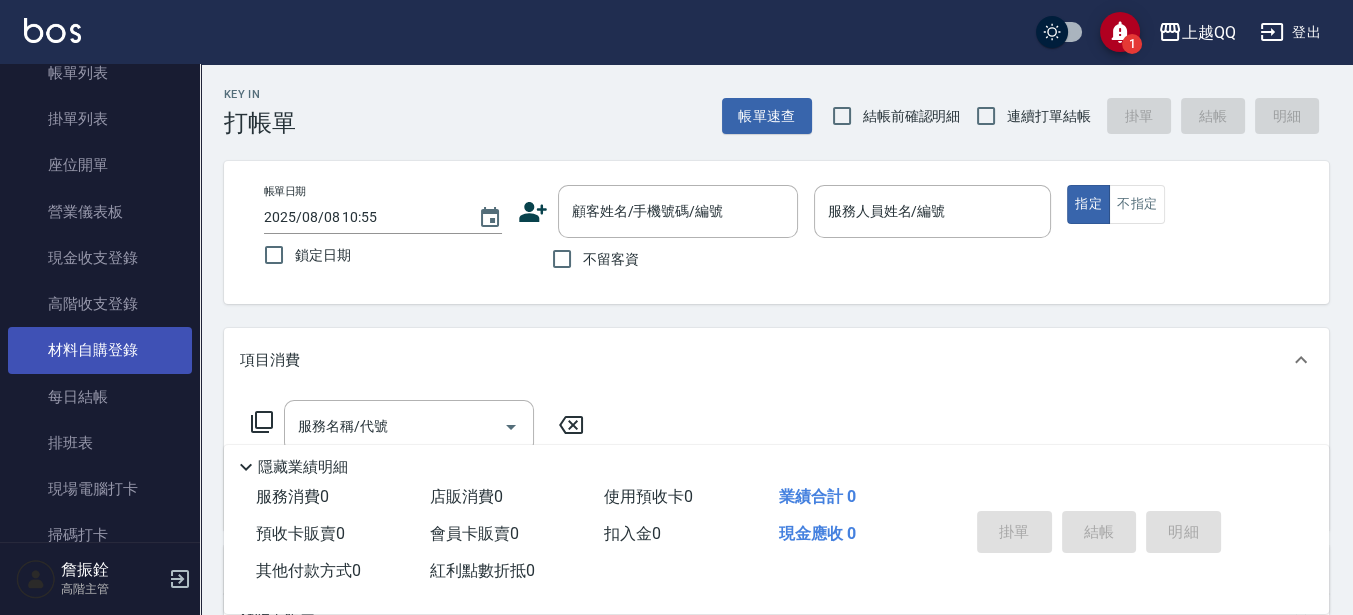 scroll, scrollTop: 125, scrollLeft: 0, axis: vertical 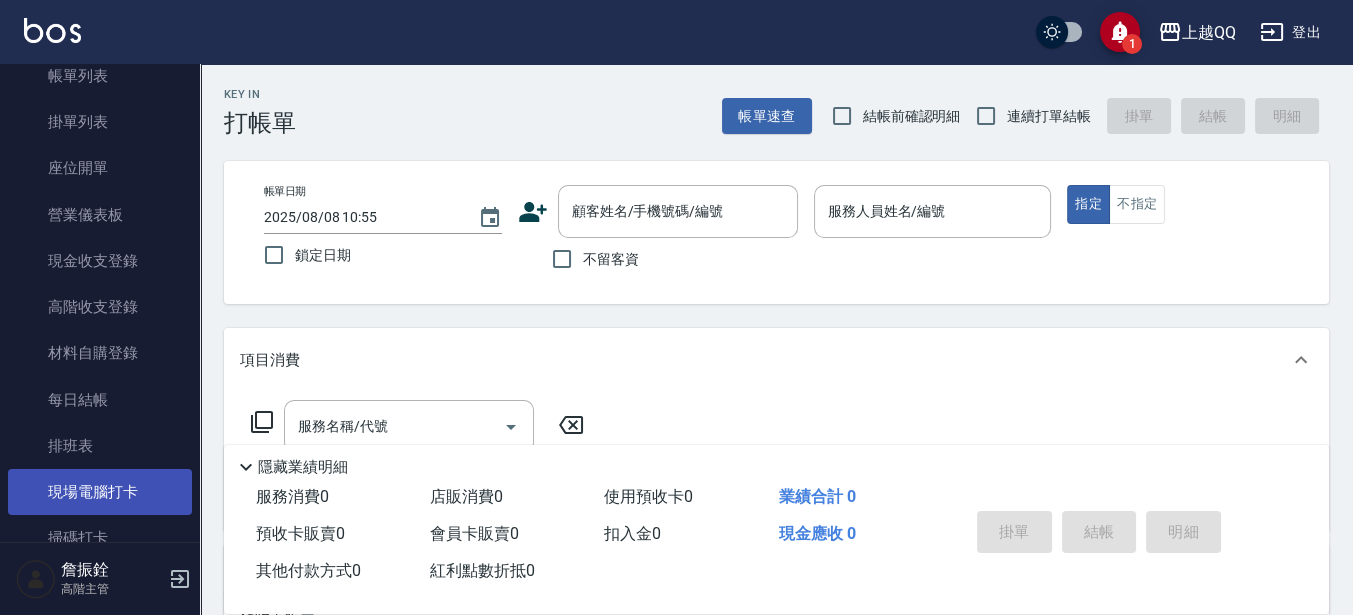click on "現場電腦打卡" at bounding box center [100, 492] 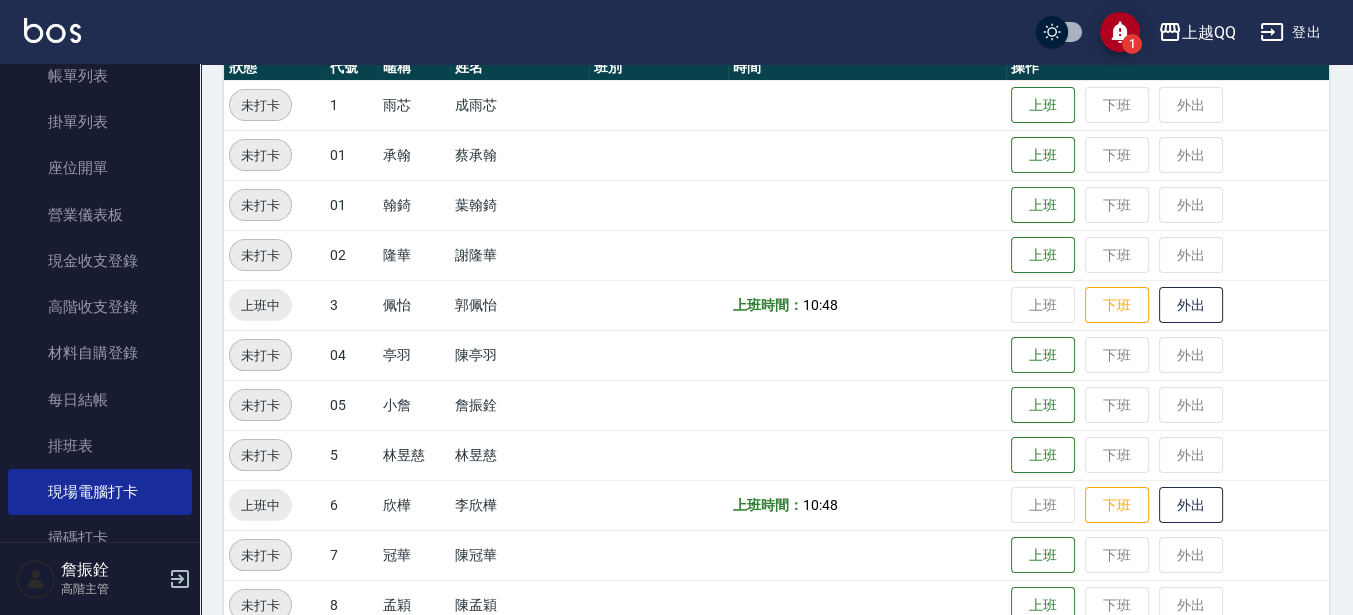 scroll, scrollTop: 294, scrollLeft: 0, axis: vertical 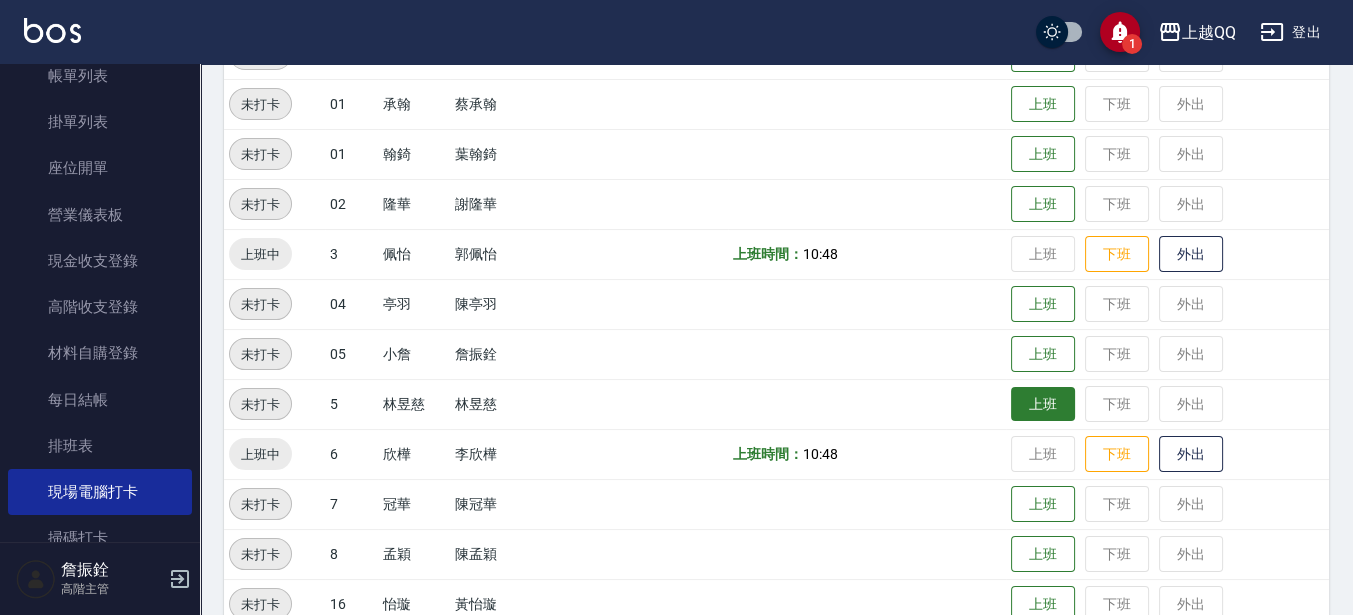 click on "上班" at bounding box center [1043, 404] 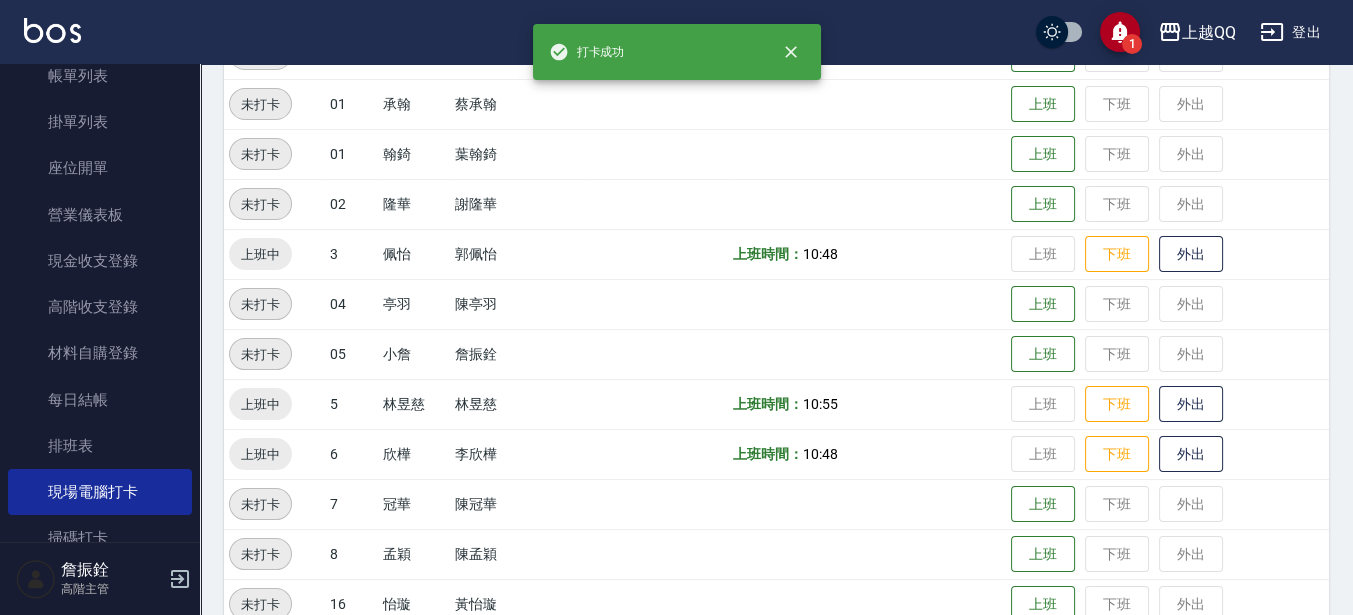 drag, startPoint x: 1349, startPoint y: 368, endPoint x: 1342, endPoint y: 424, distance: 56.435802 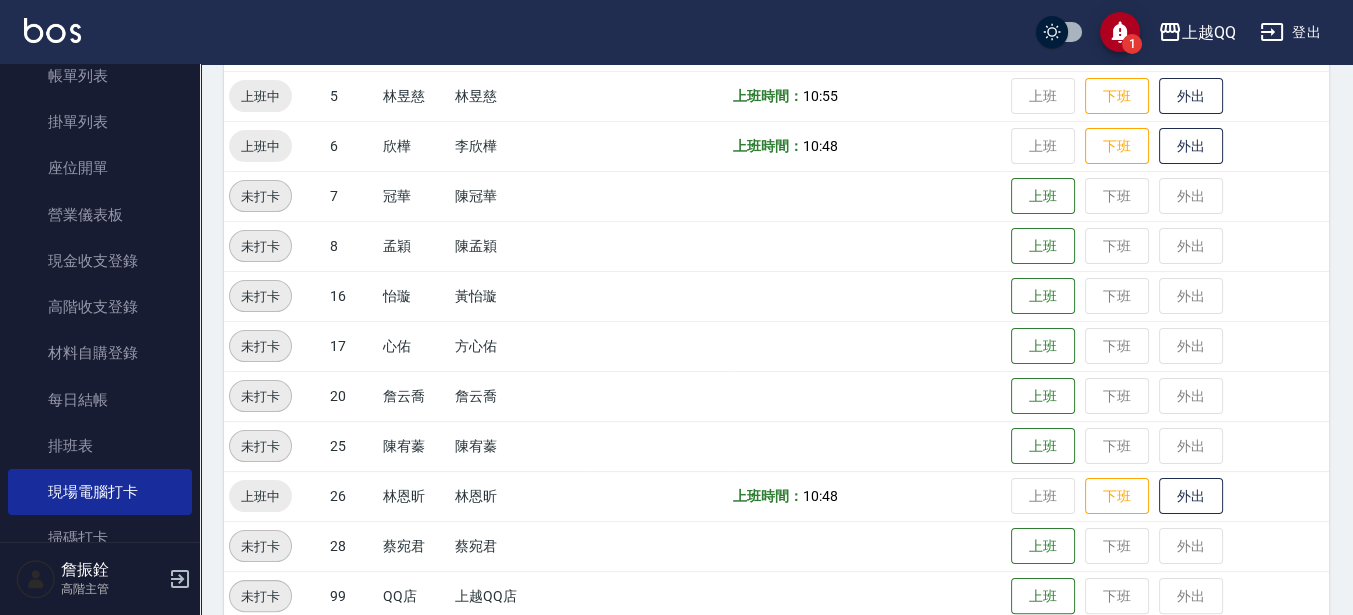 scroll, scrollTop: 606, scrollLeft: 0, axis: vertical 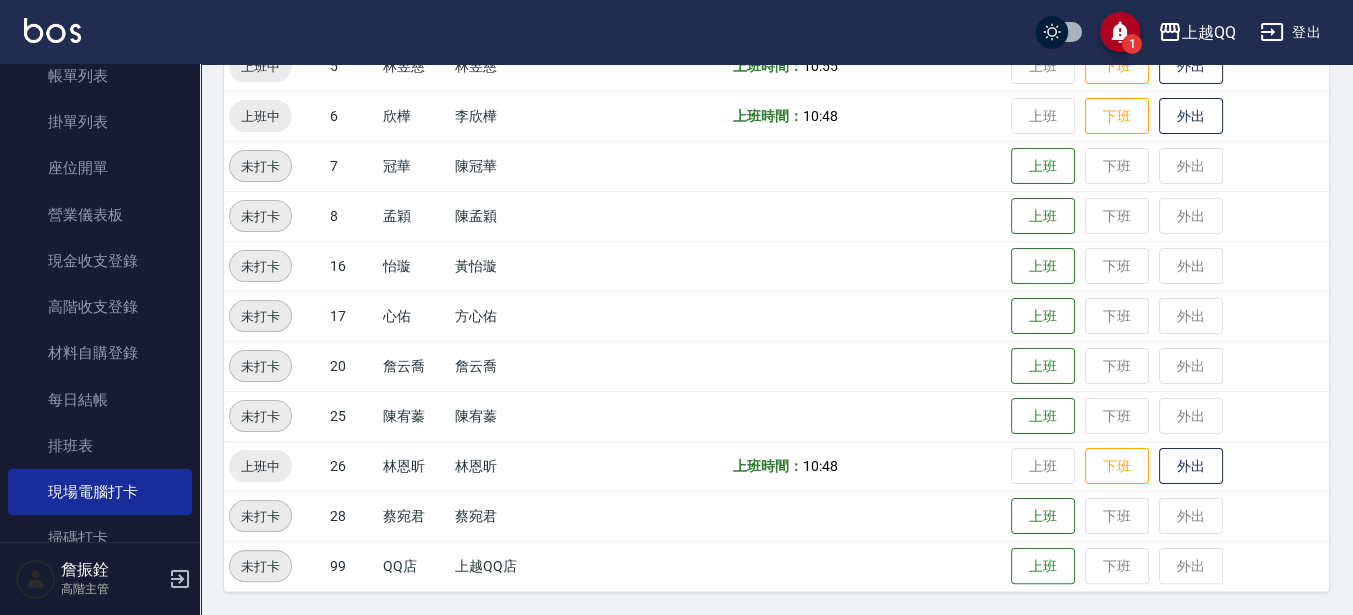 click on "登出" at bounding box center [1290, 32] 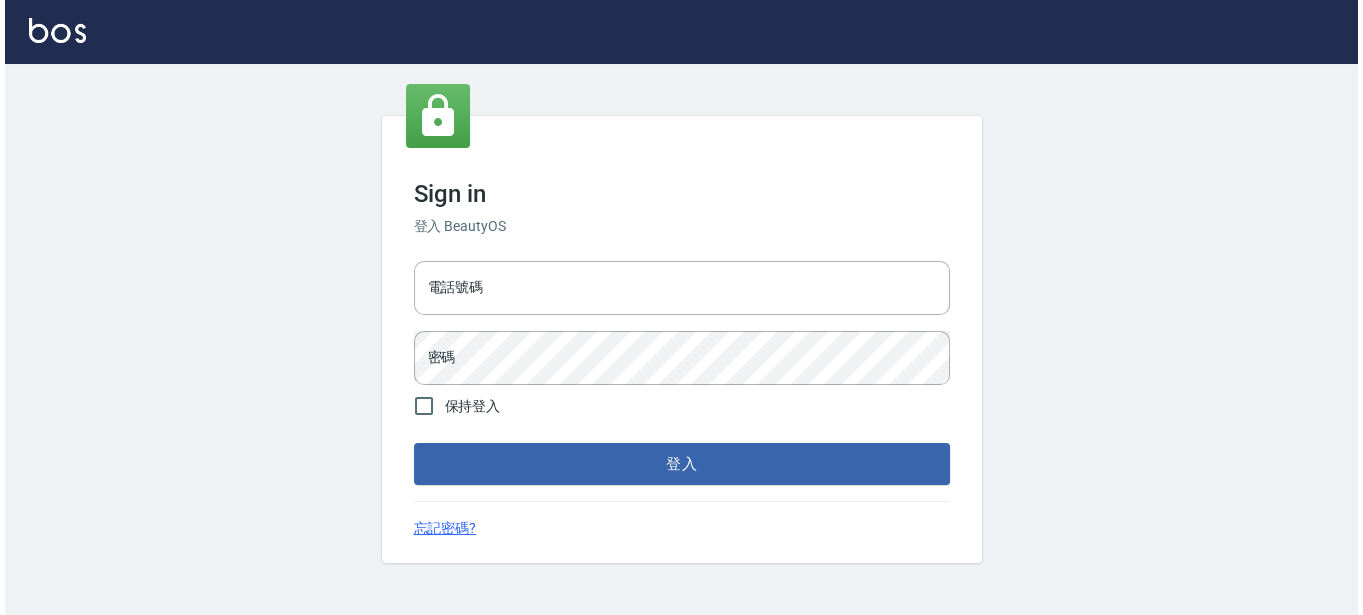 scroll, scrollTop: 0, scrollLeft: 0, axis: both 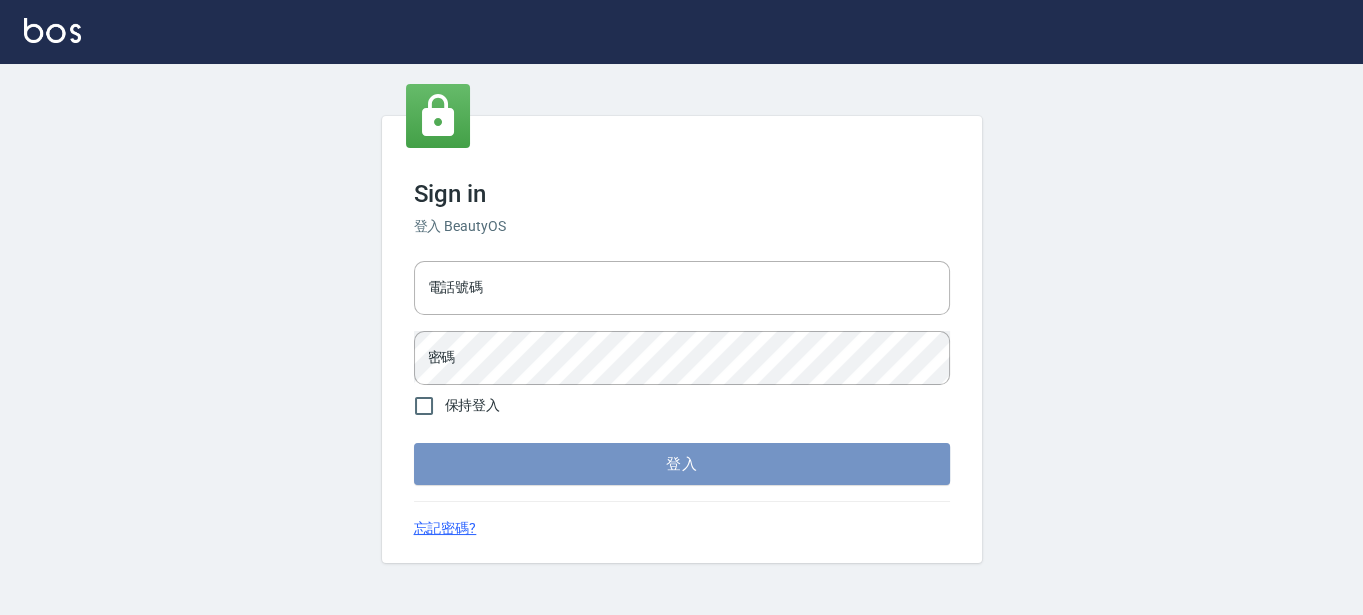 click on "登入" at bounding box center (682, 464) 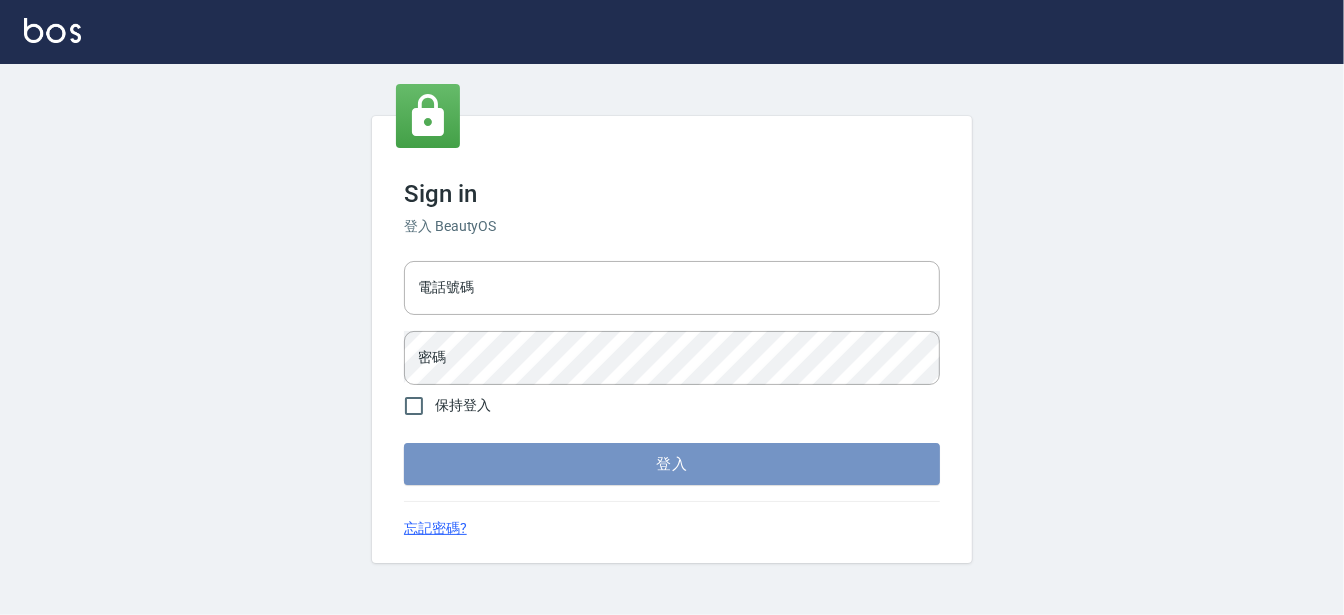 type on "[PHONE]" 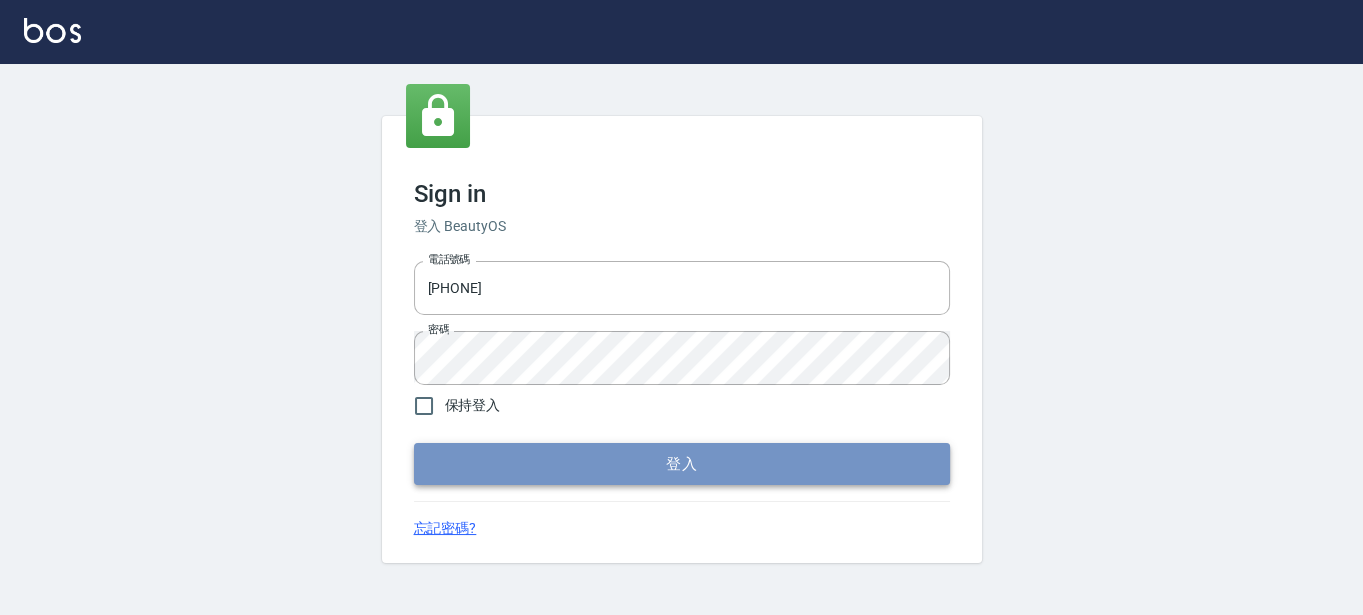 click on "登入" at bounding box center [682, 464] 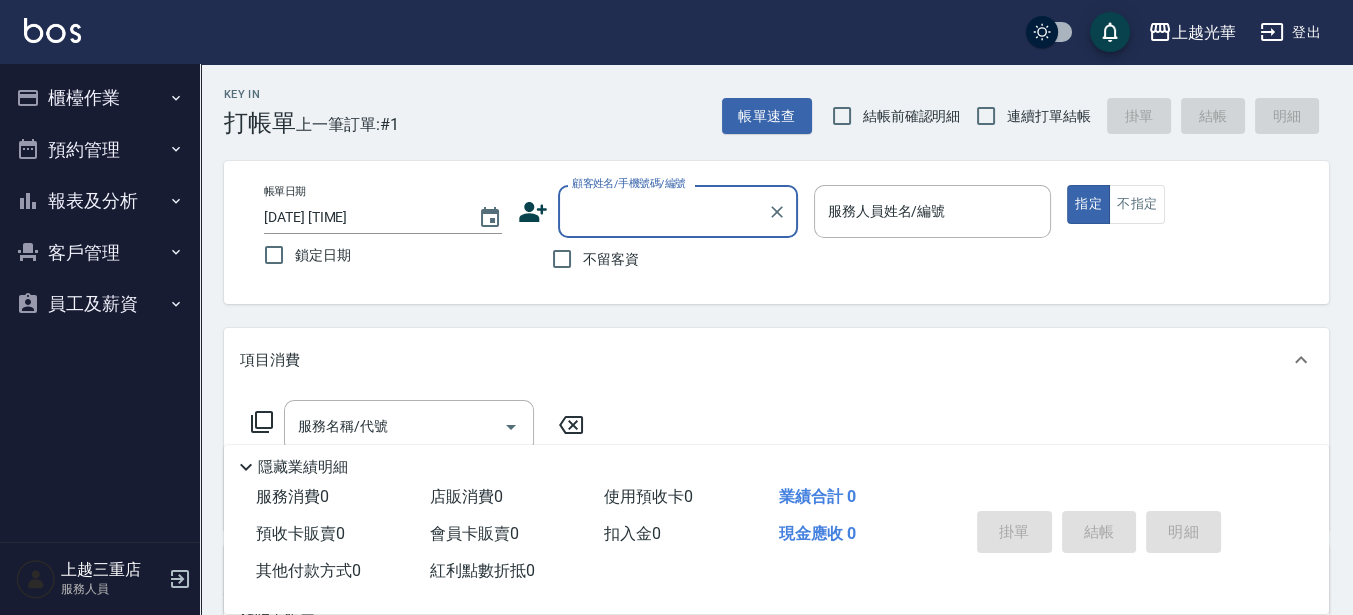 click on "櫃檯作業" at bounding box center (100, 98) 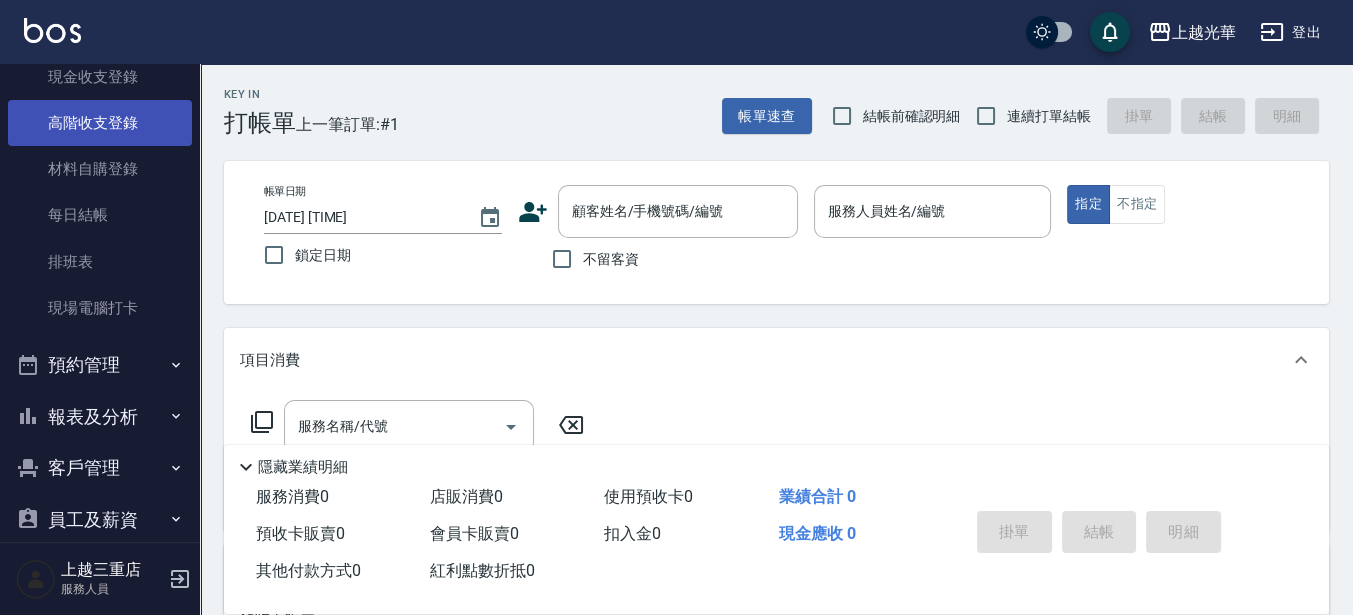 scroll, scrollTop: 289, scrollLeft: 0, axis: vertical 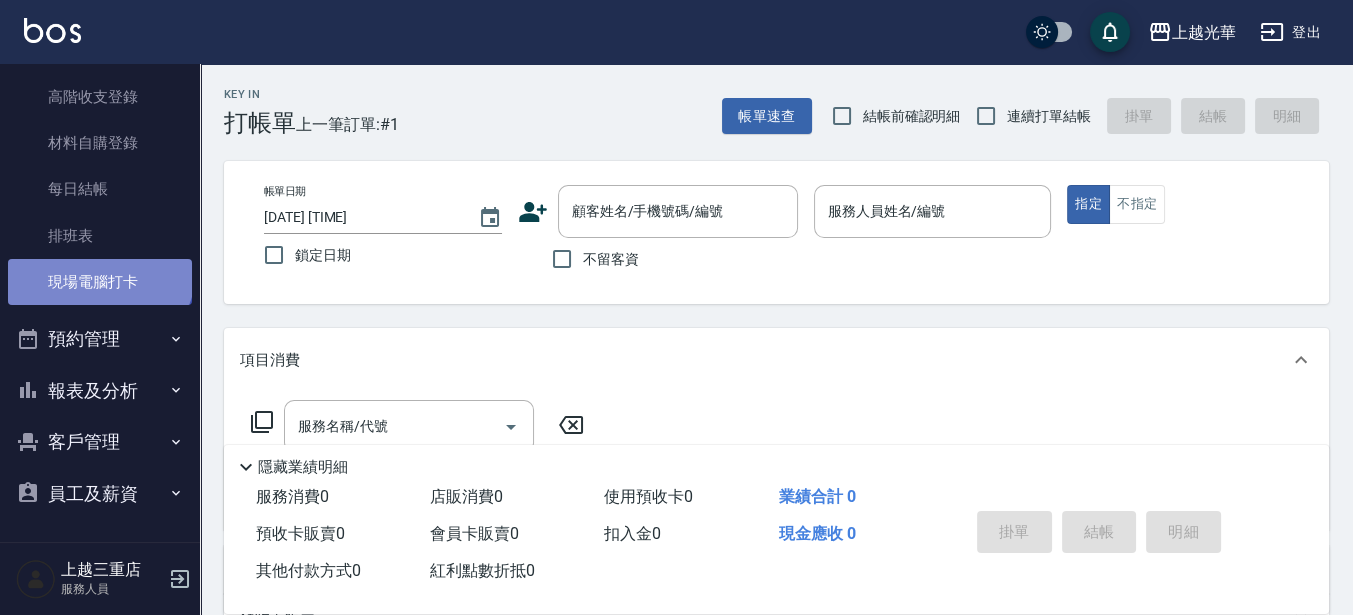 click on "現場電腦打卡" at bounding box center (100, 282) 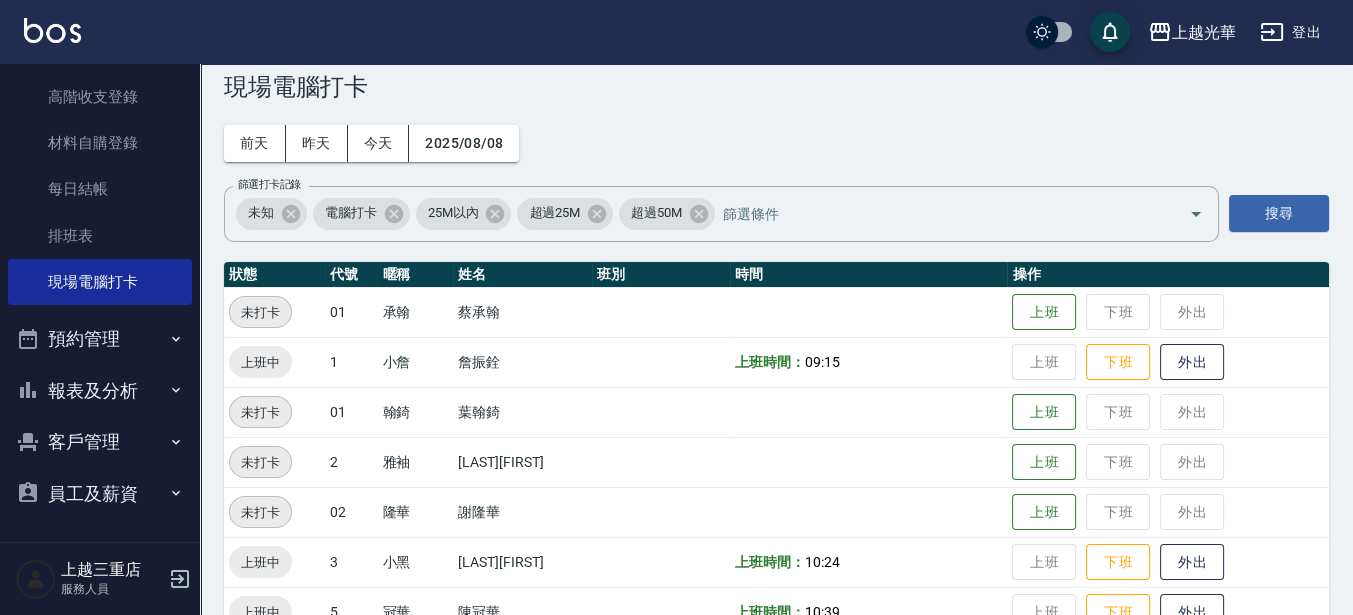 scroll, scrollTop: 0, scrollLeft: 0, axis: both 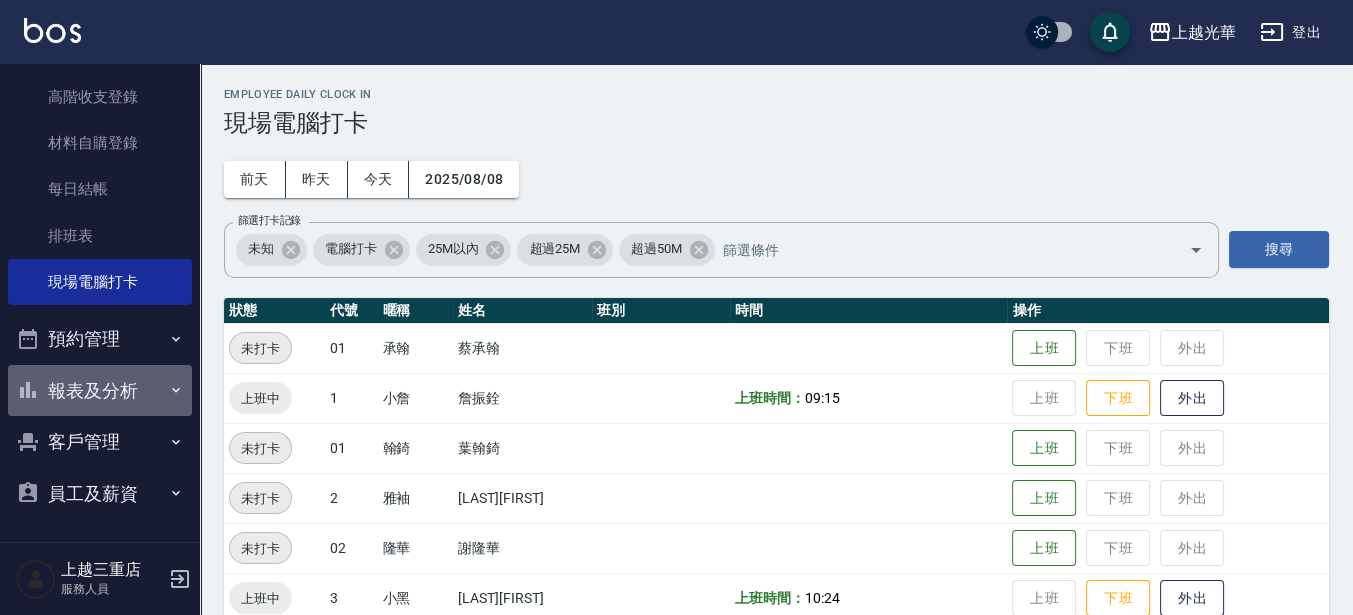 click on "報表及分析" at bounding box center (100, 391) 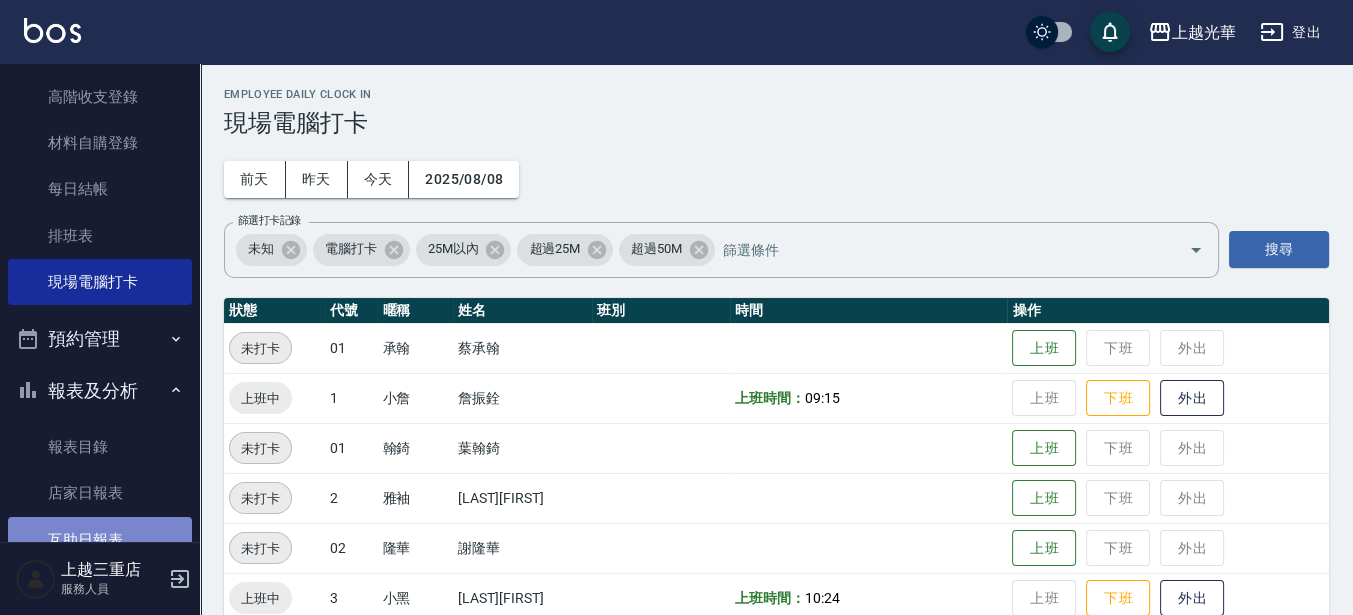click on "互助日報表" at bounding box center [100, 540] 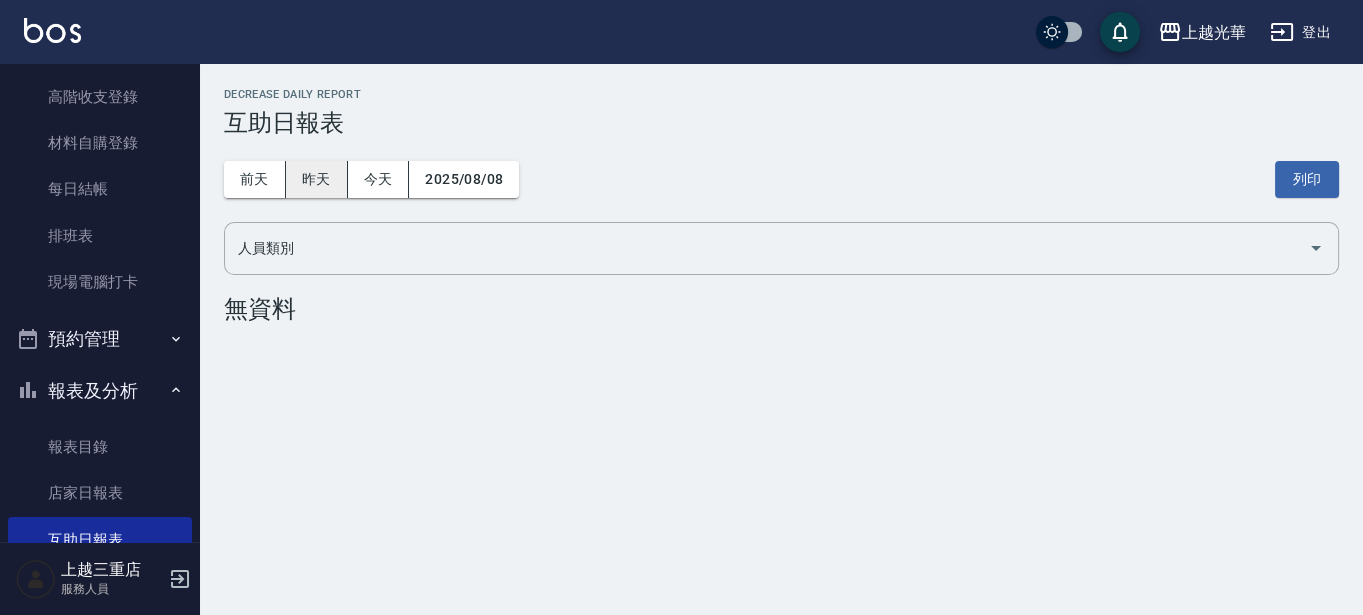 click on "昨天" at bounding box center (317, 179) 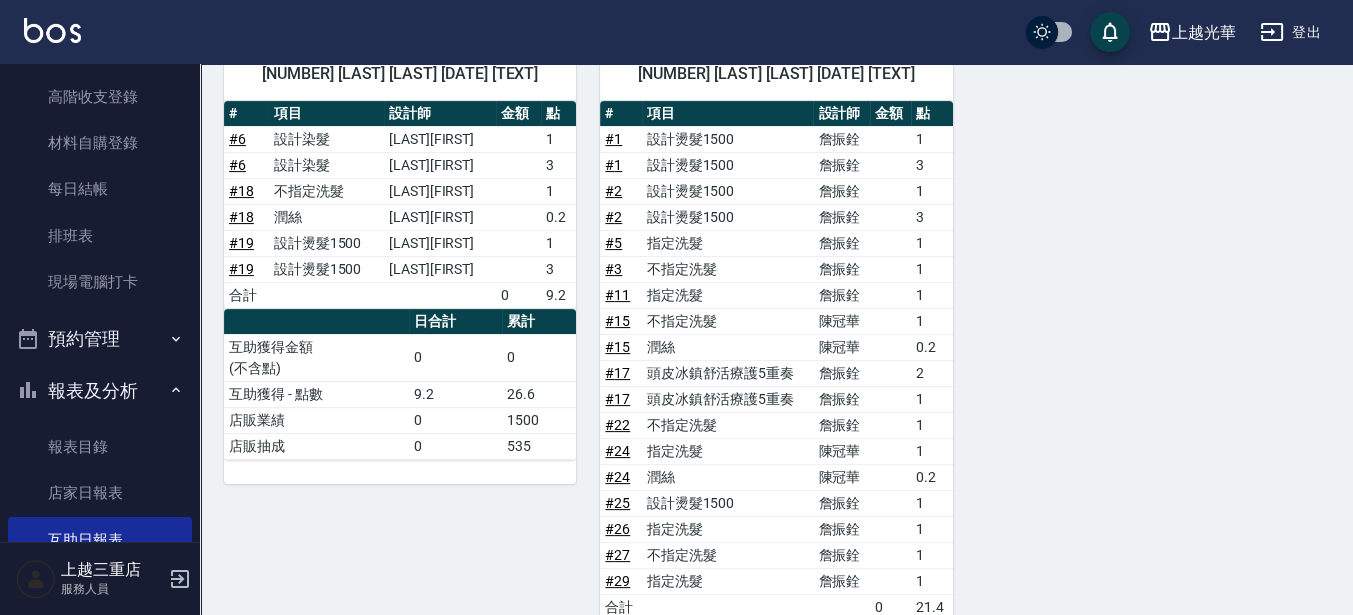scroll, scrollTop: 750, scrollLeft: 0, axis: vertical 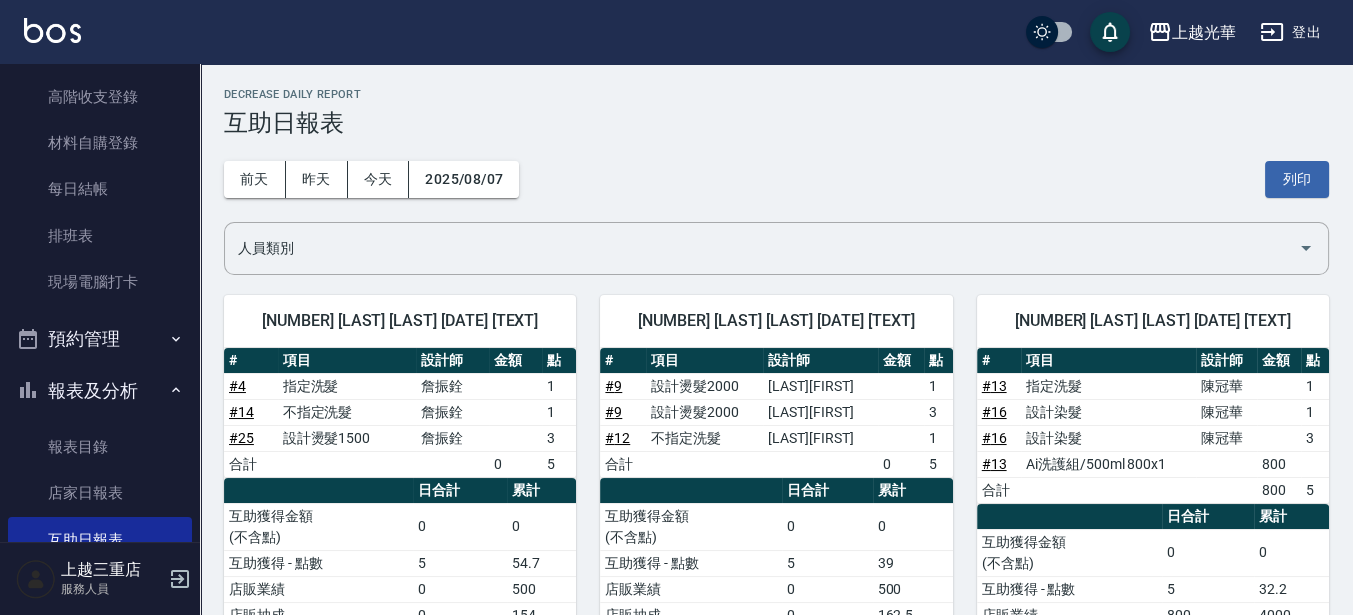 click at bounding box center [52, 30] 